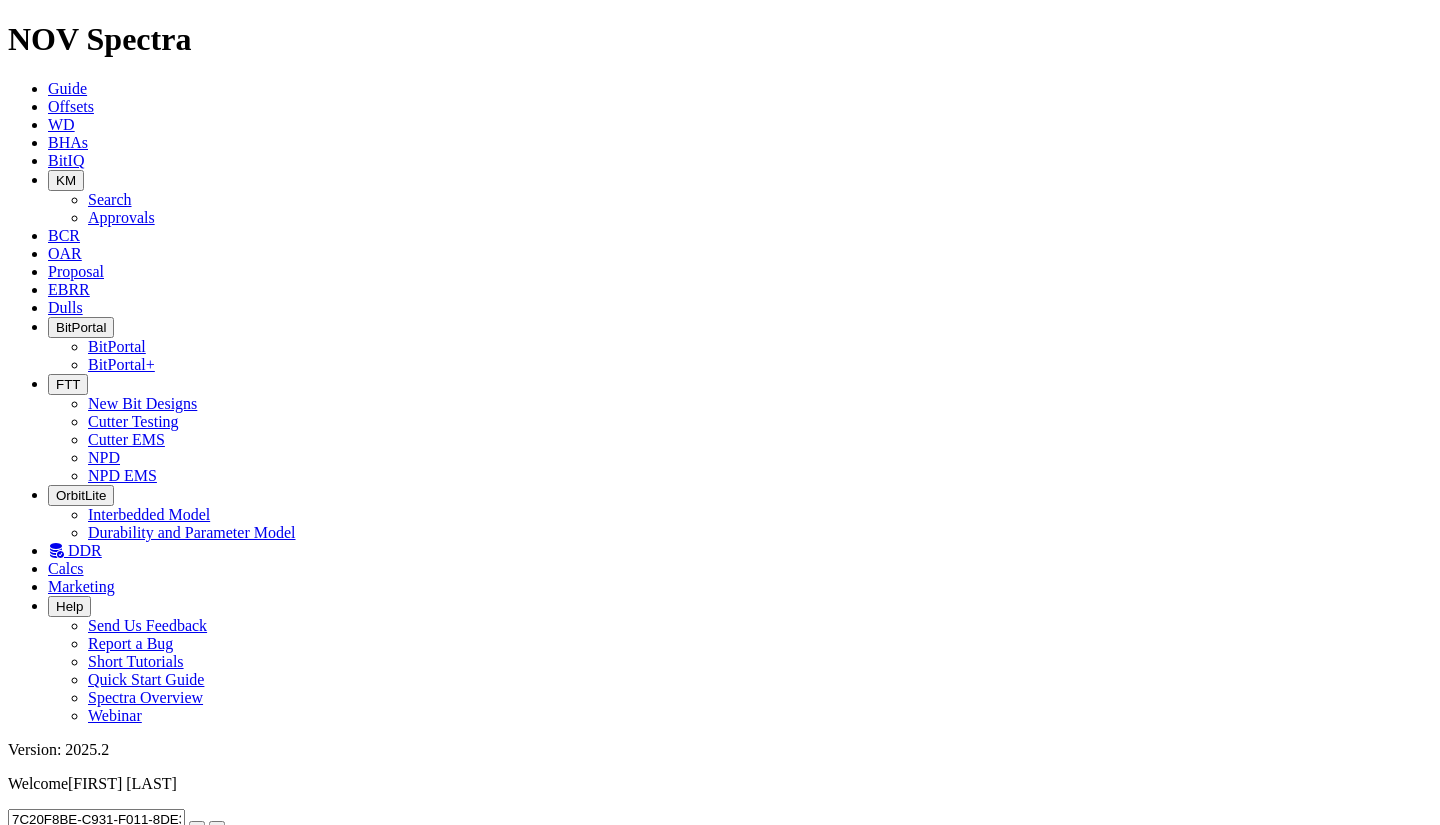 scroll, scrollTop: 0, scrollLeft: 0, axis: both 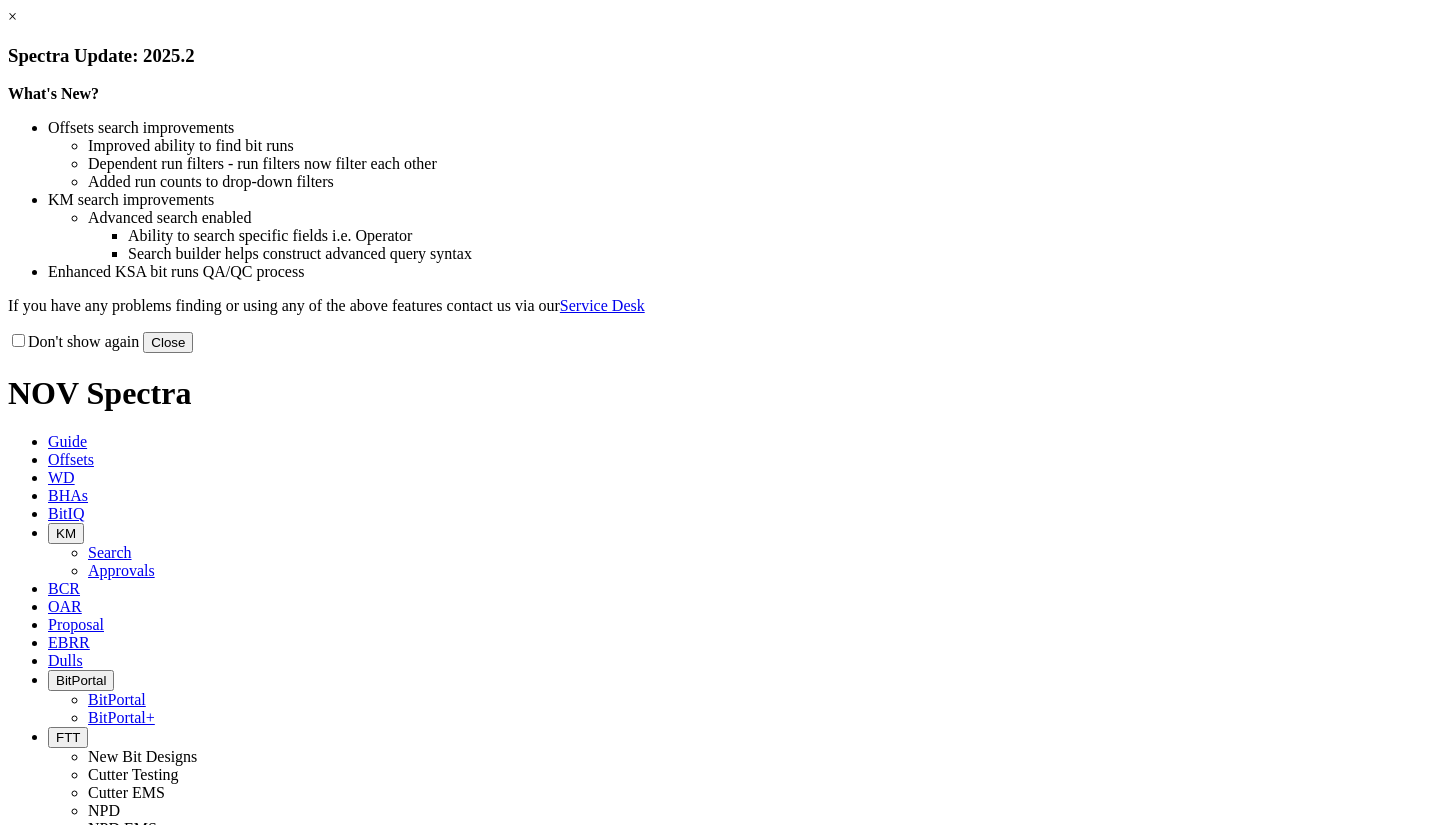 click on "×" at bounding box center (12, 16) 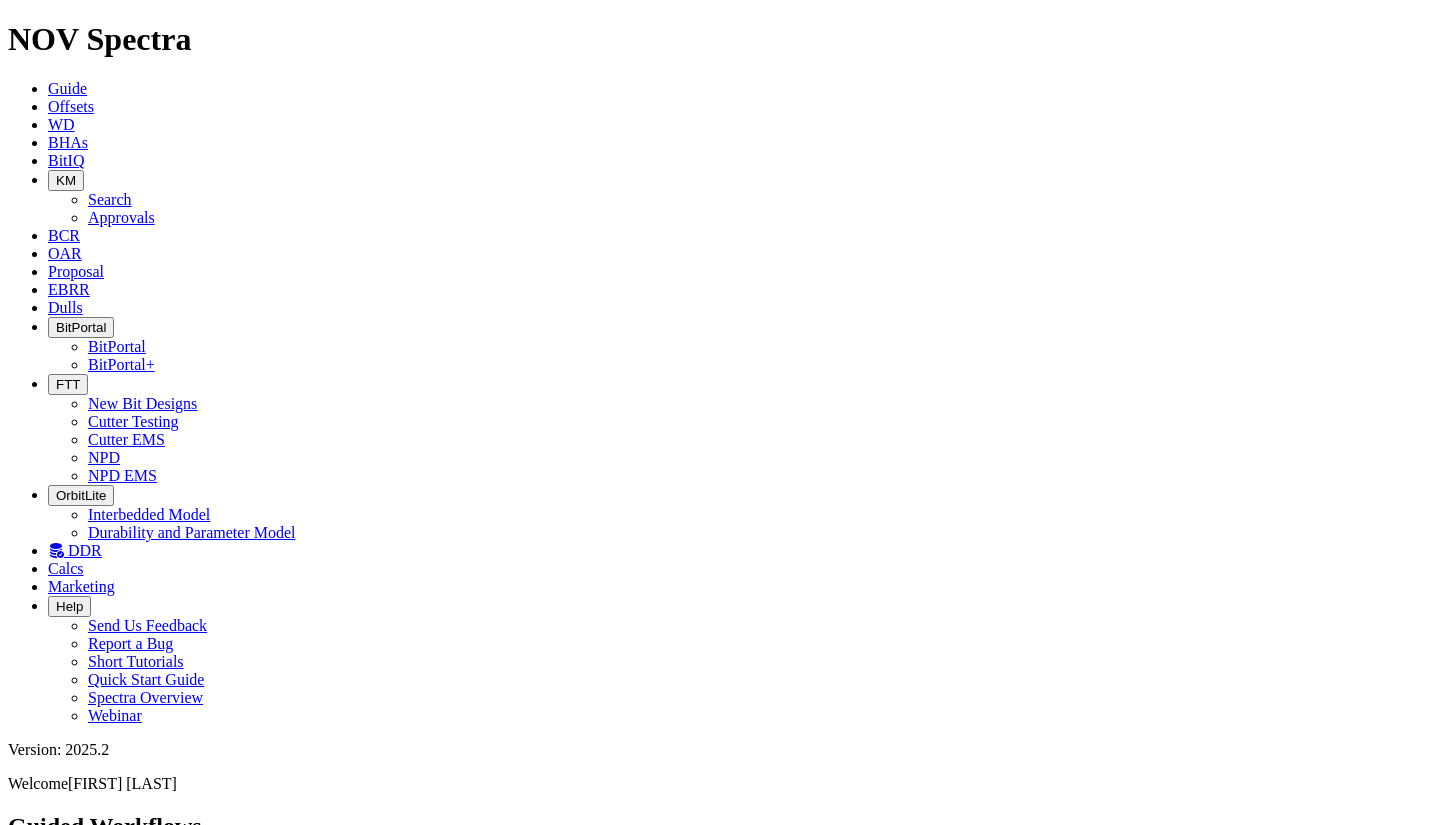 click on "FTT" at bounding box center (68, 384) 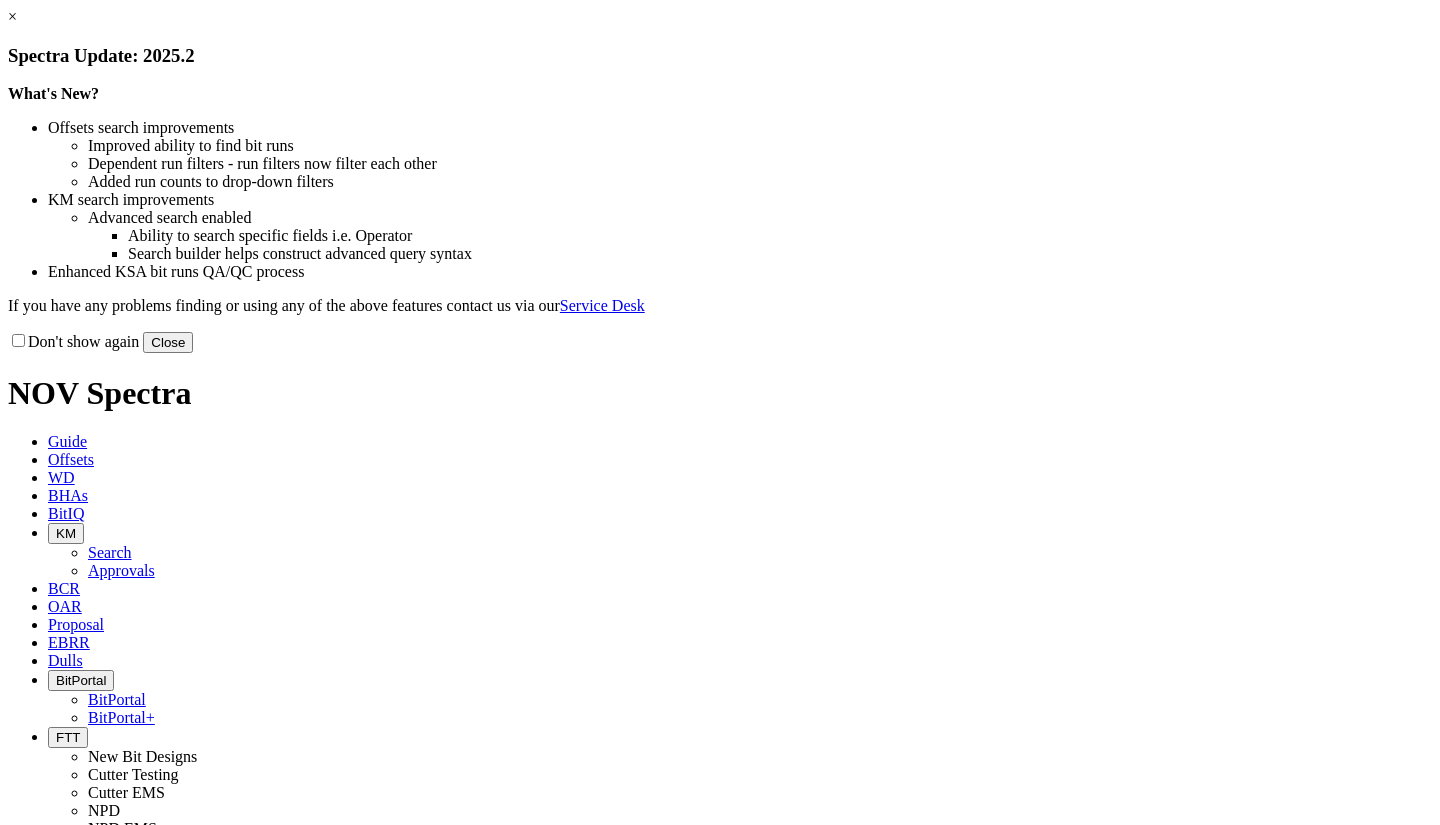 scroll, scrollTop: 0, scrollLeft: 0, axis: both 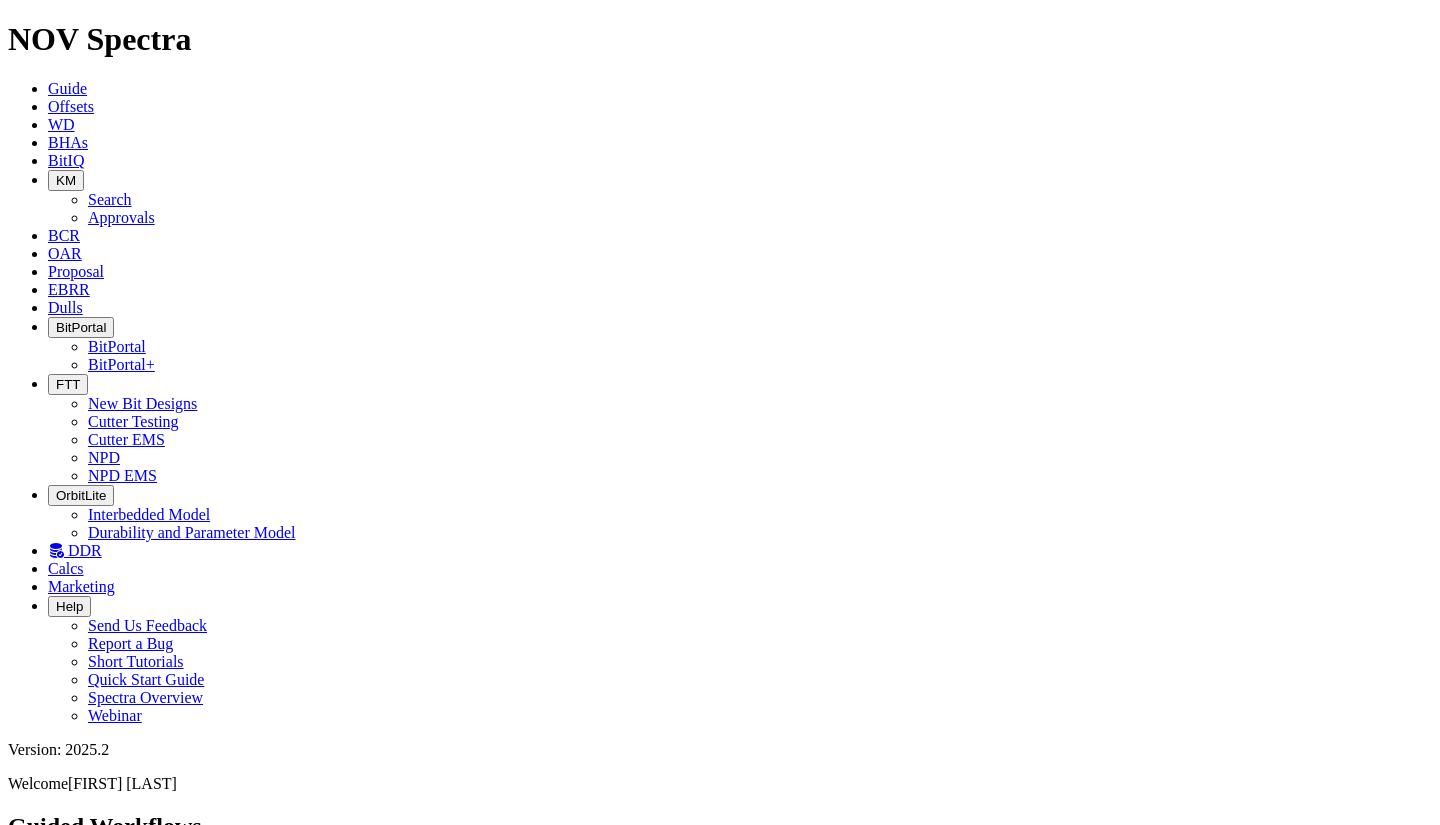 click on "Offsets" at bounding box center [71, 106] 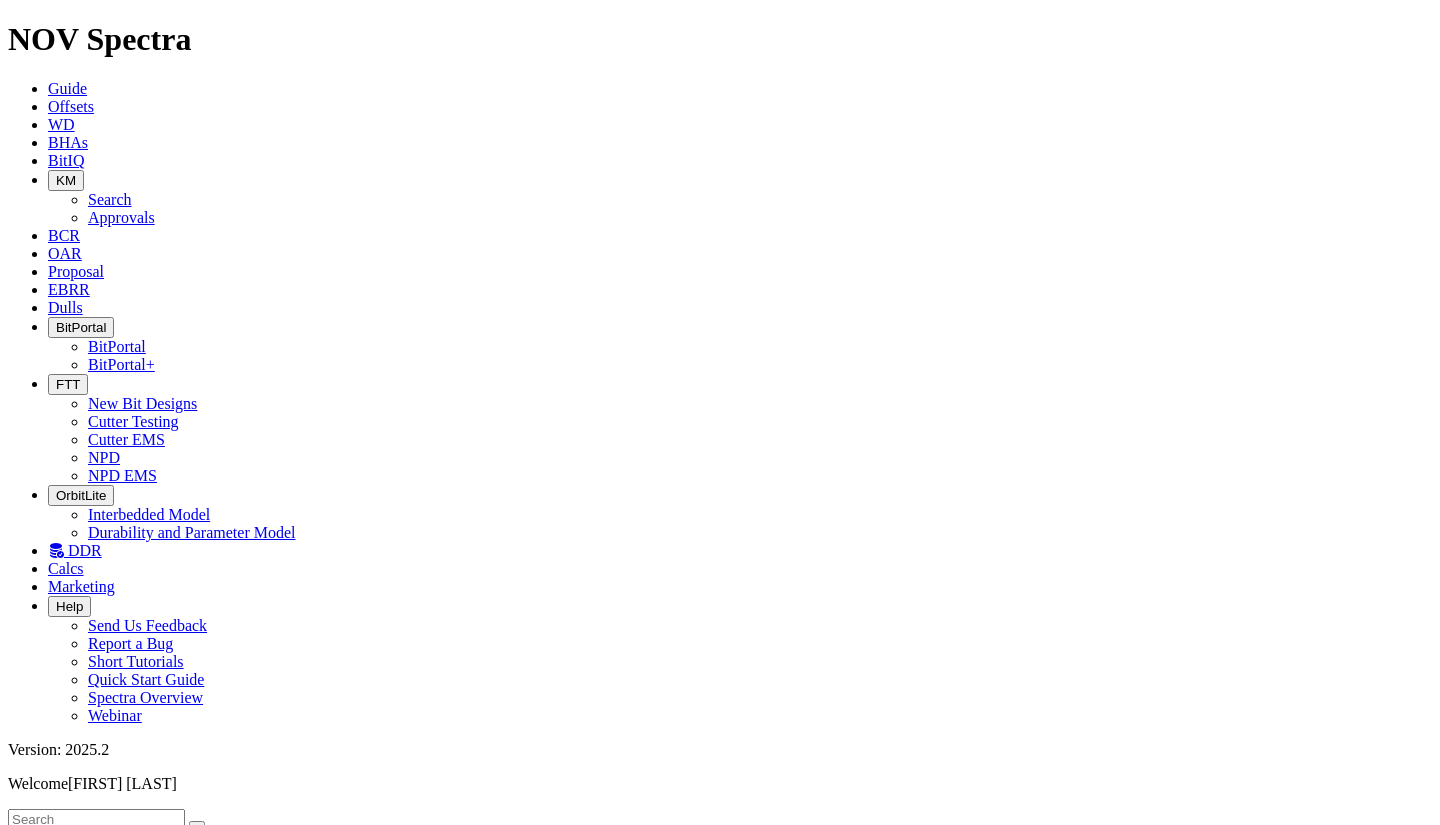click at bounding box center (96, 819) 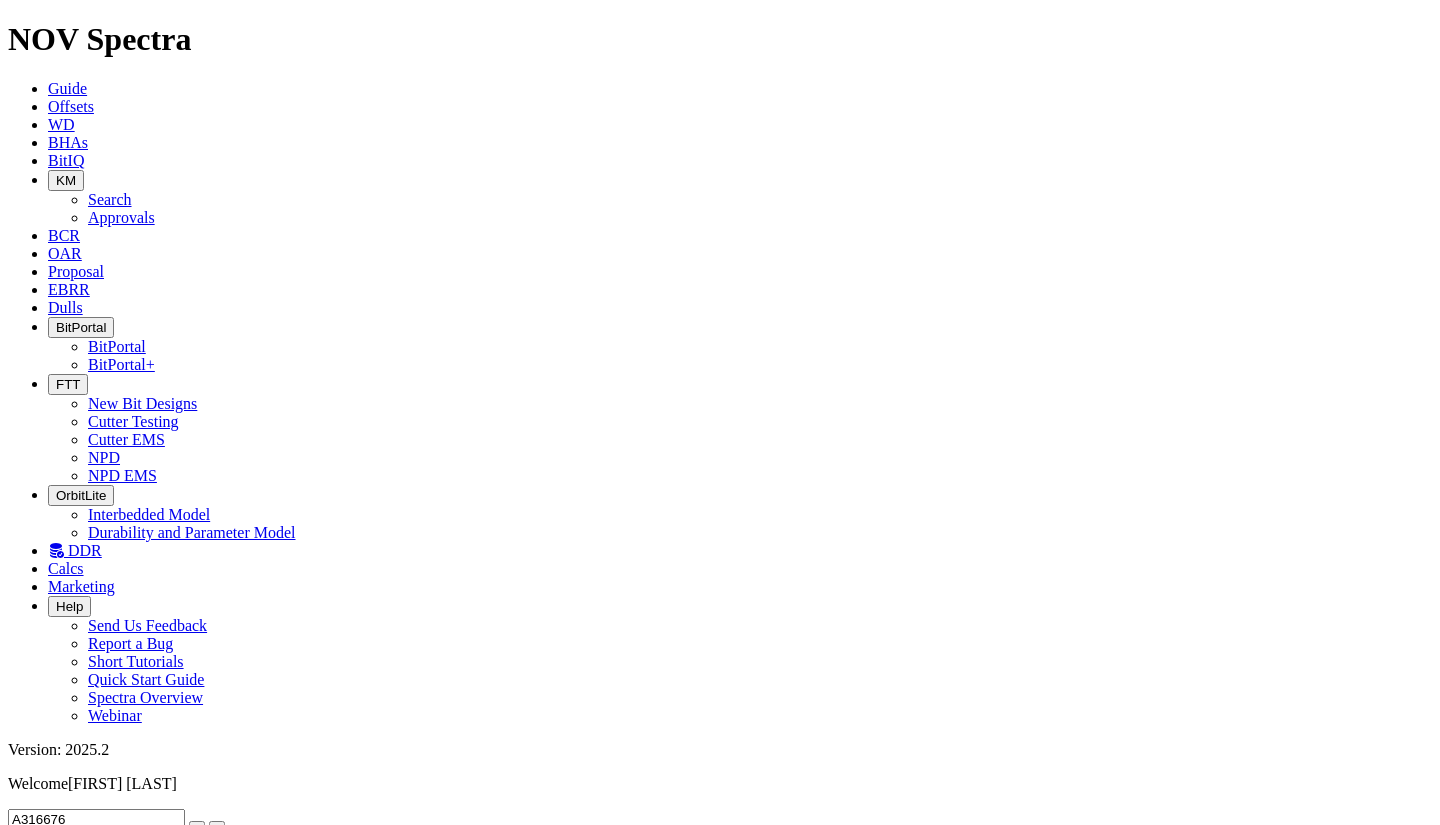 click on "A316676" at bounding box center [96, 819] 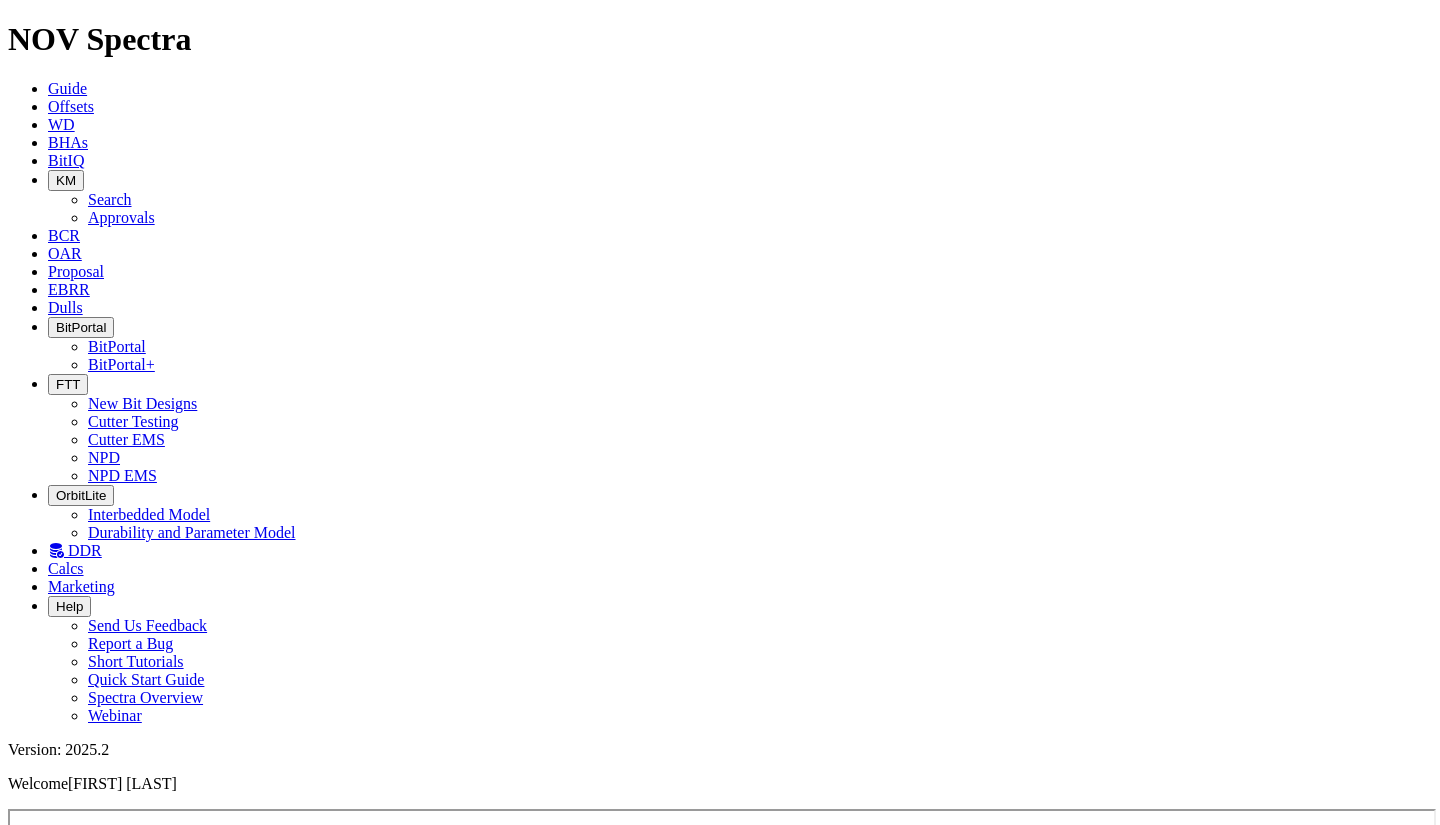 scroll, scrollTop: 0, scrollLeft: 0, axis: both 